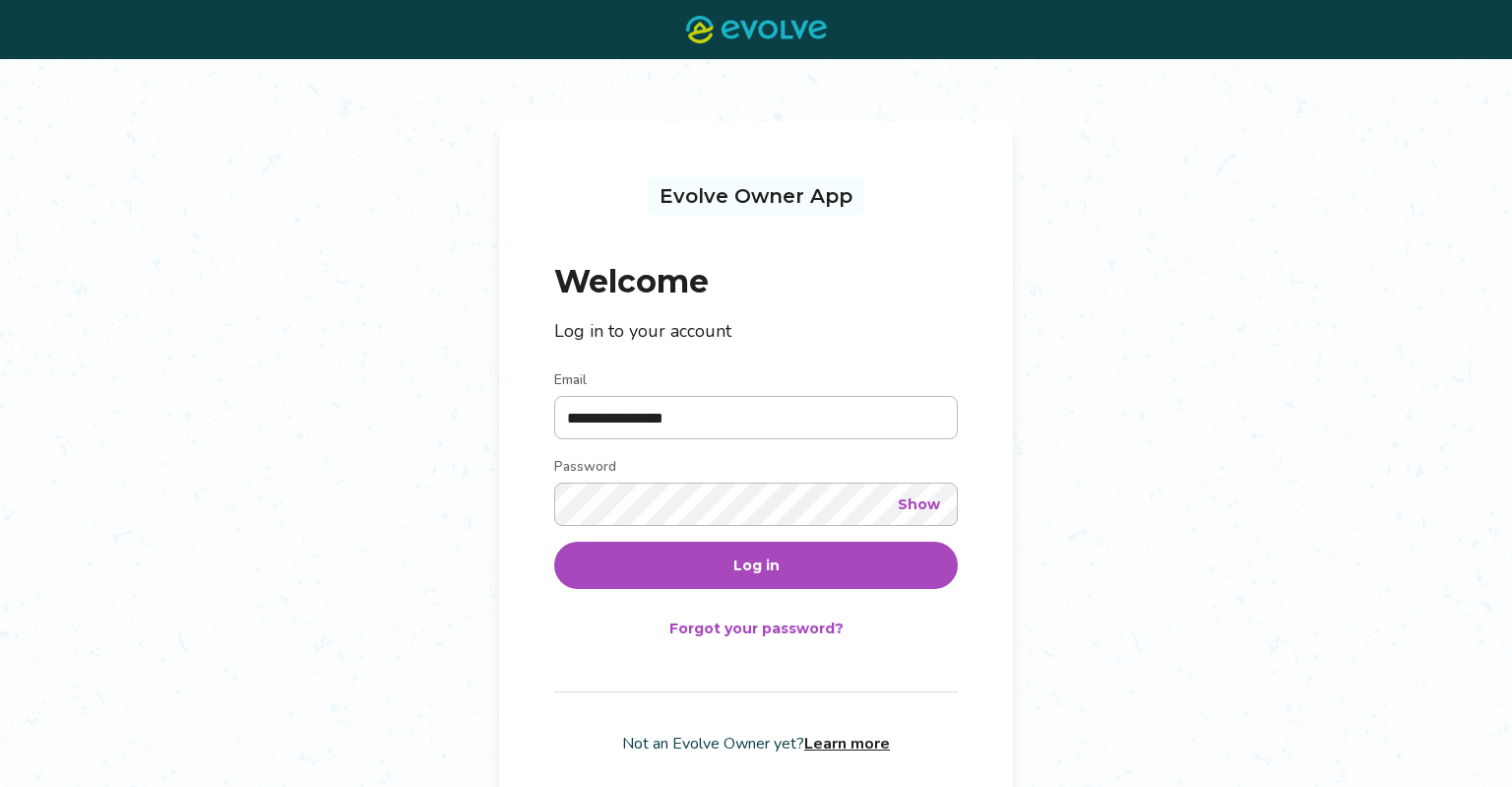 scroll, scrollTop: 0, scrollLeft: 0, axis: both 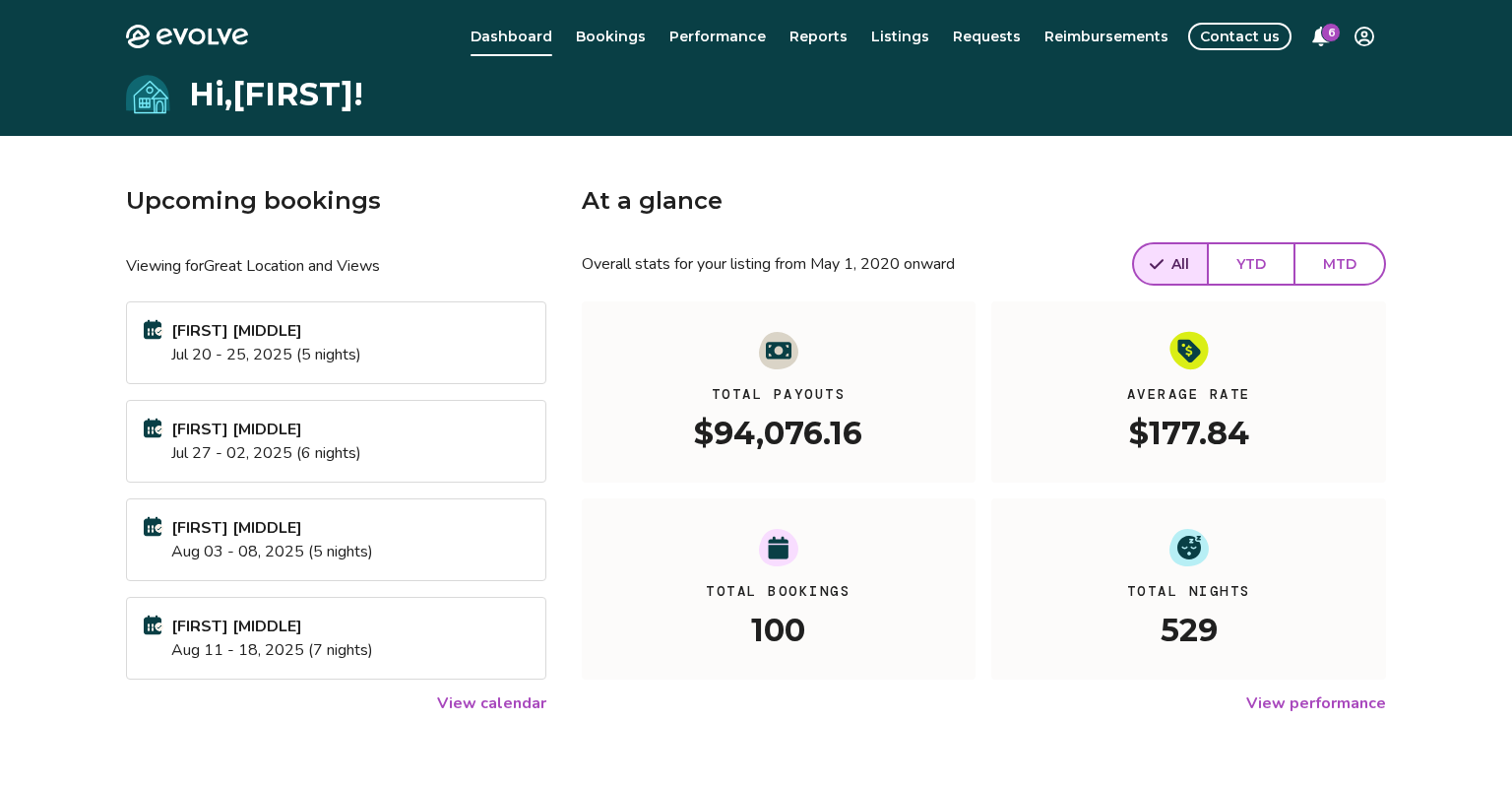 click on "View calendar" at bounding box center [491, 703] 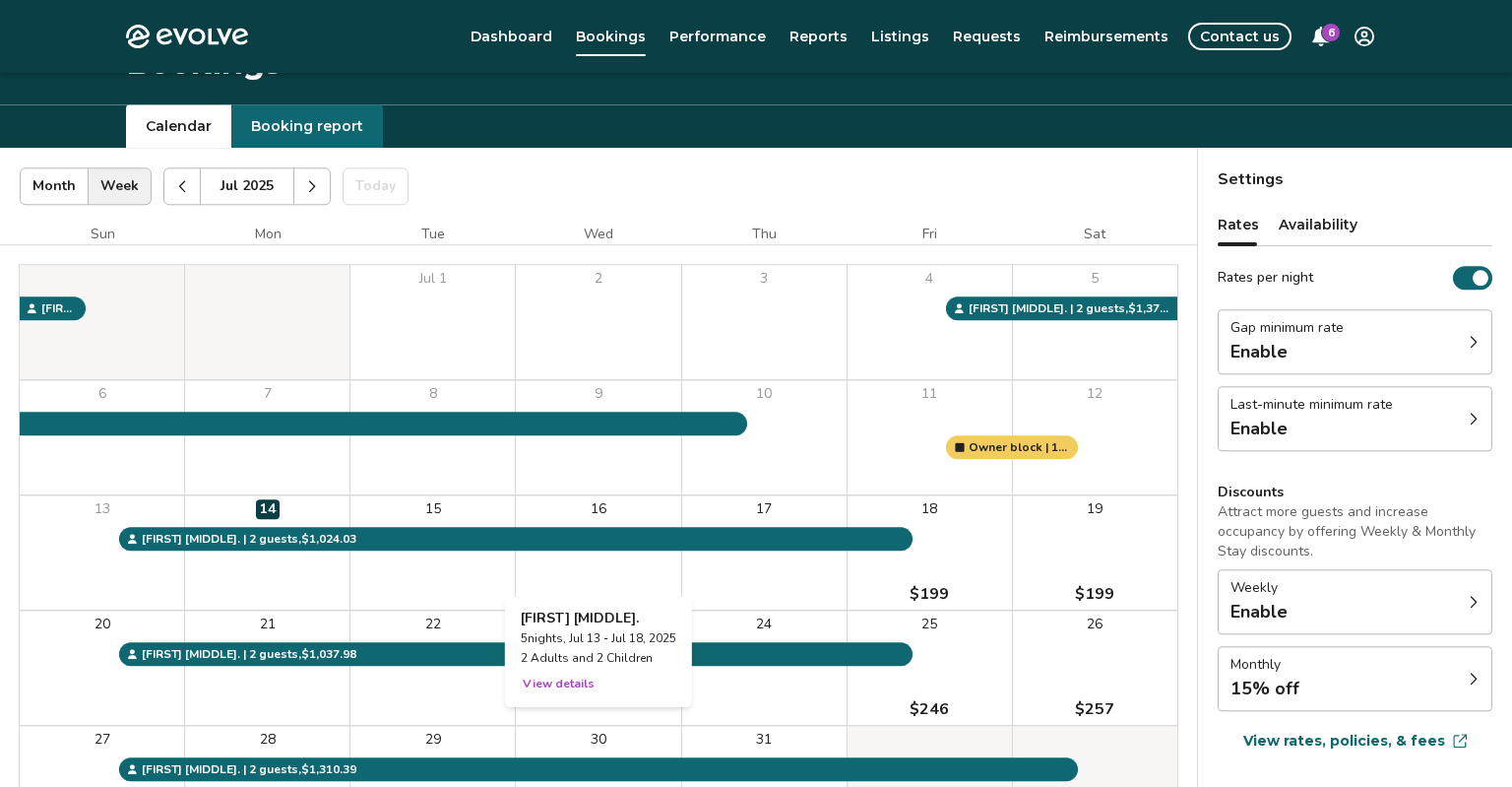 scroll, scrollTop: 0, scrollLeft: 0, axis: both 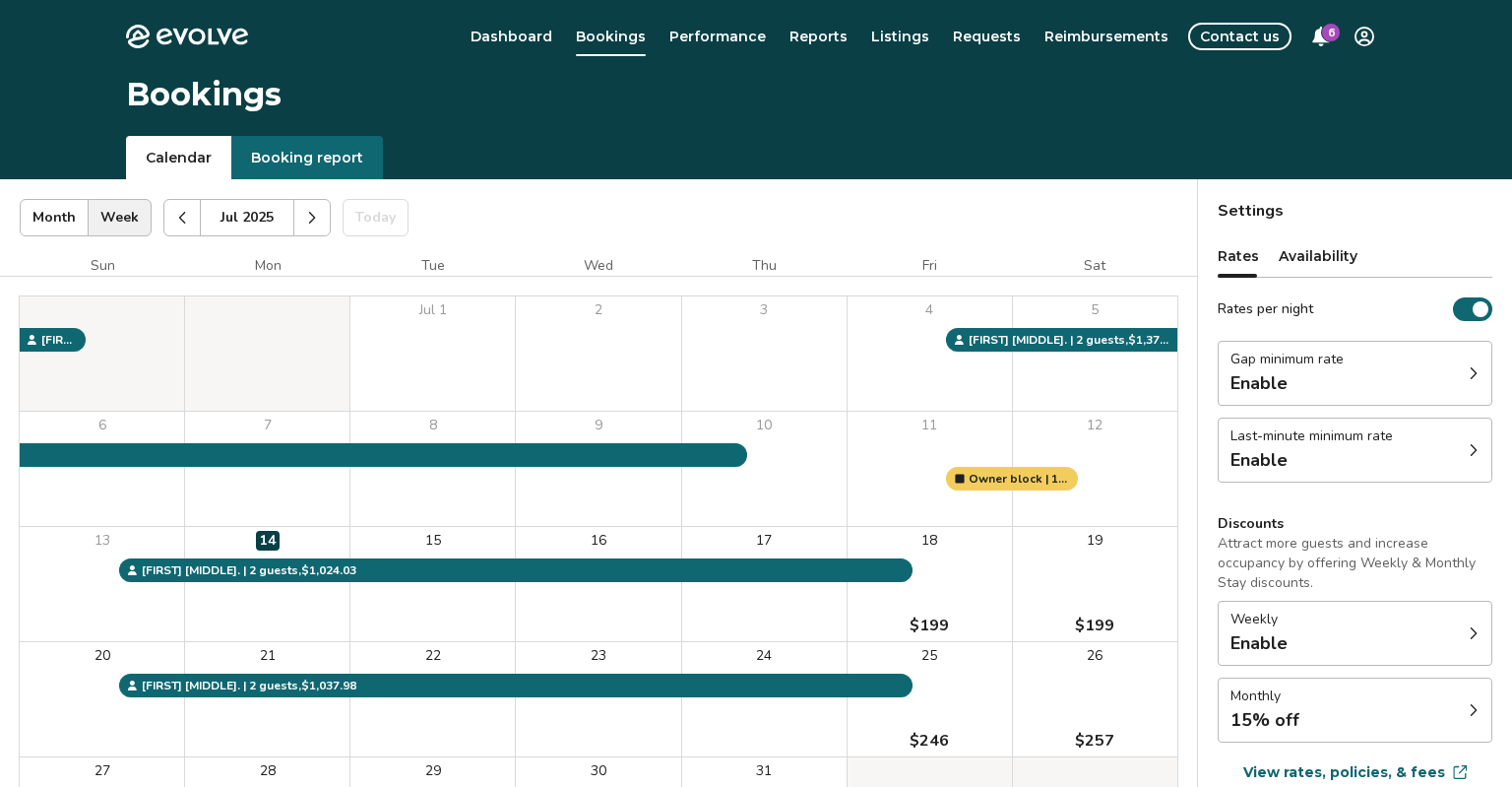 click 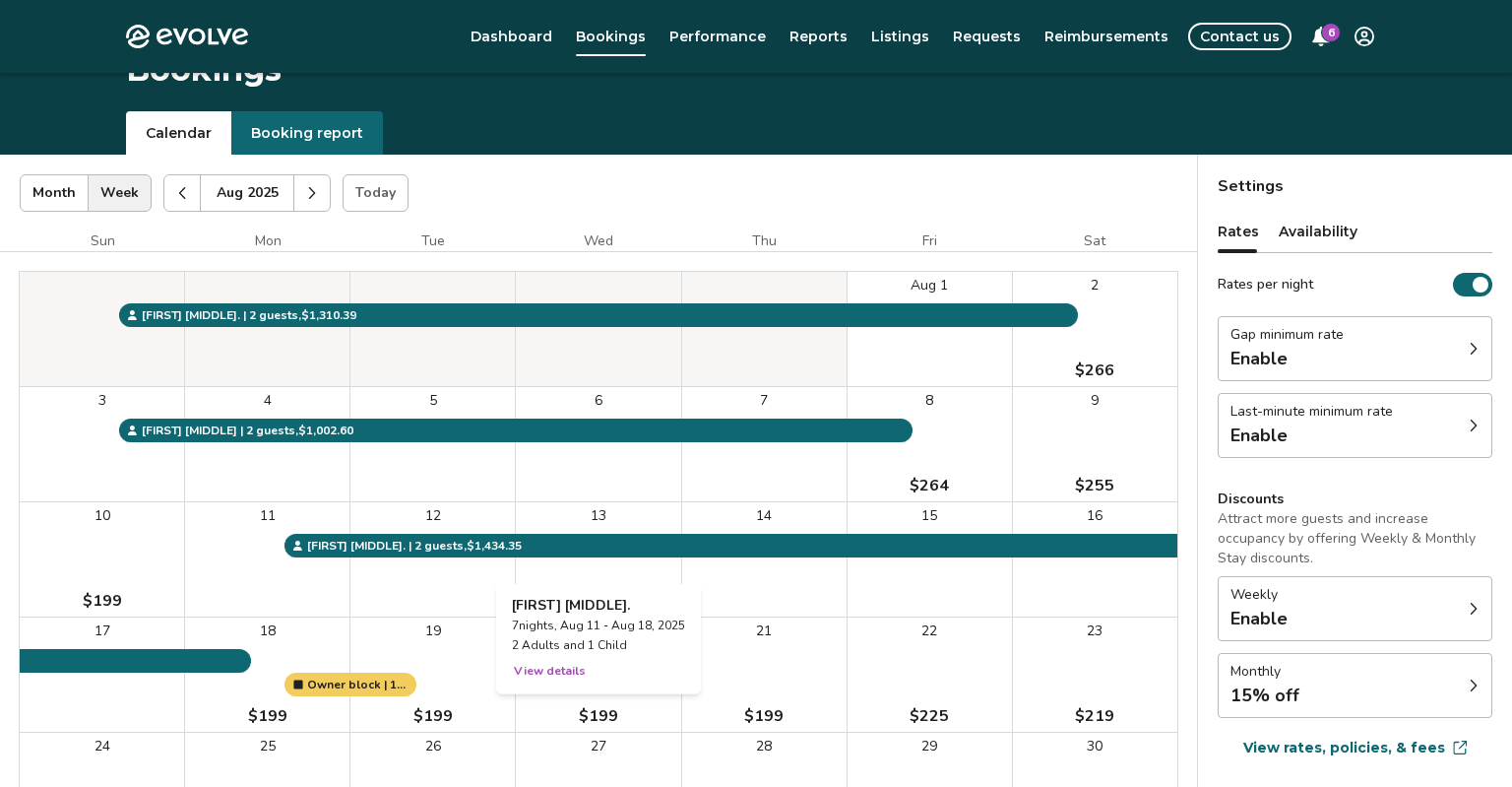 scroll, scrollTop: 0, scrollLeft: 0, axis: both 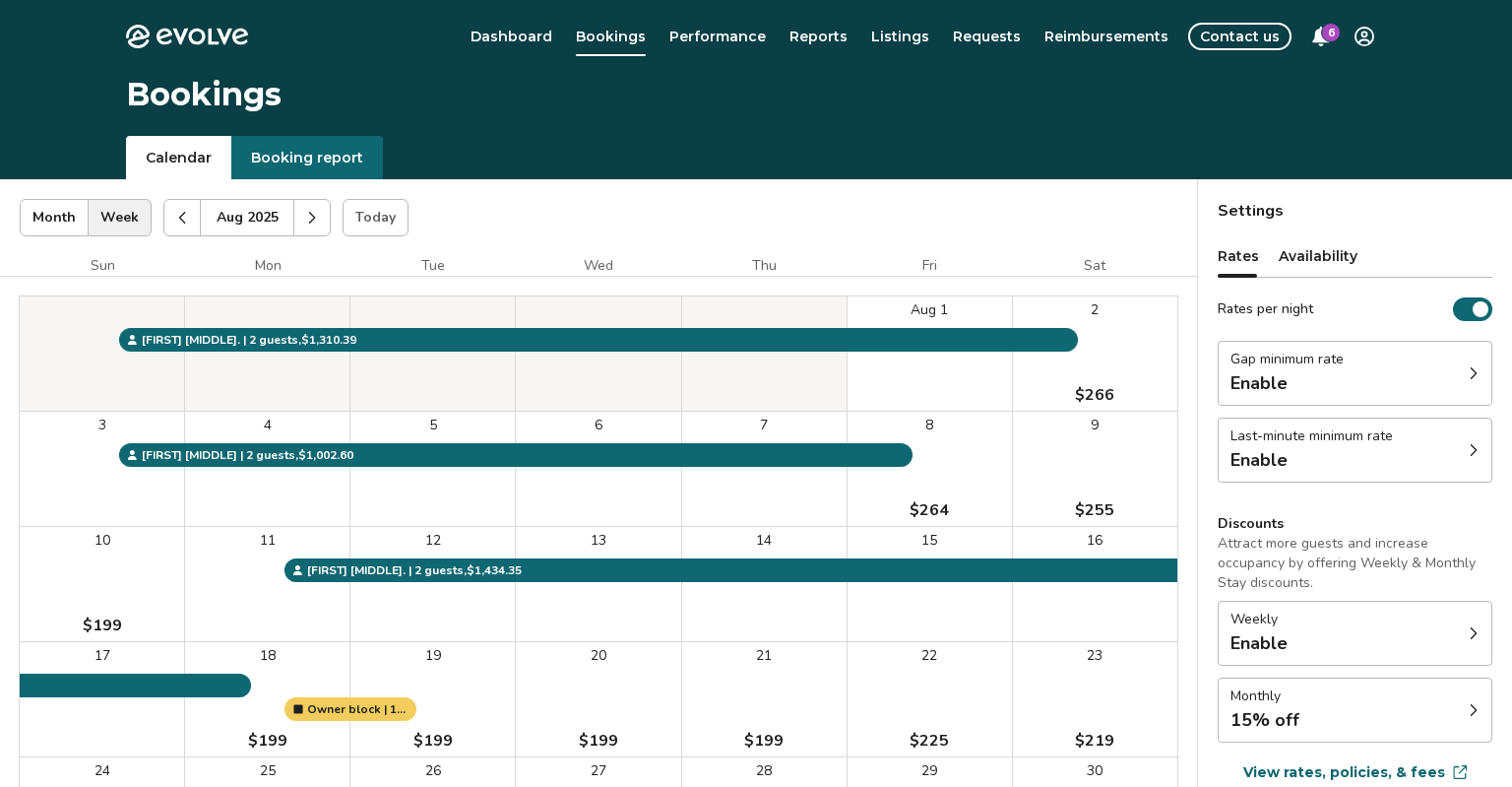 click at bounding box center (312, 218) 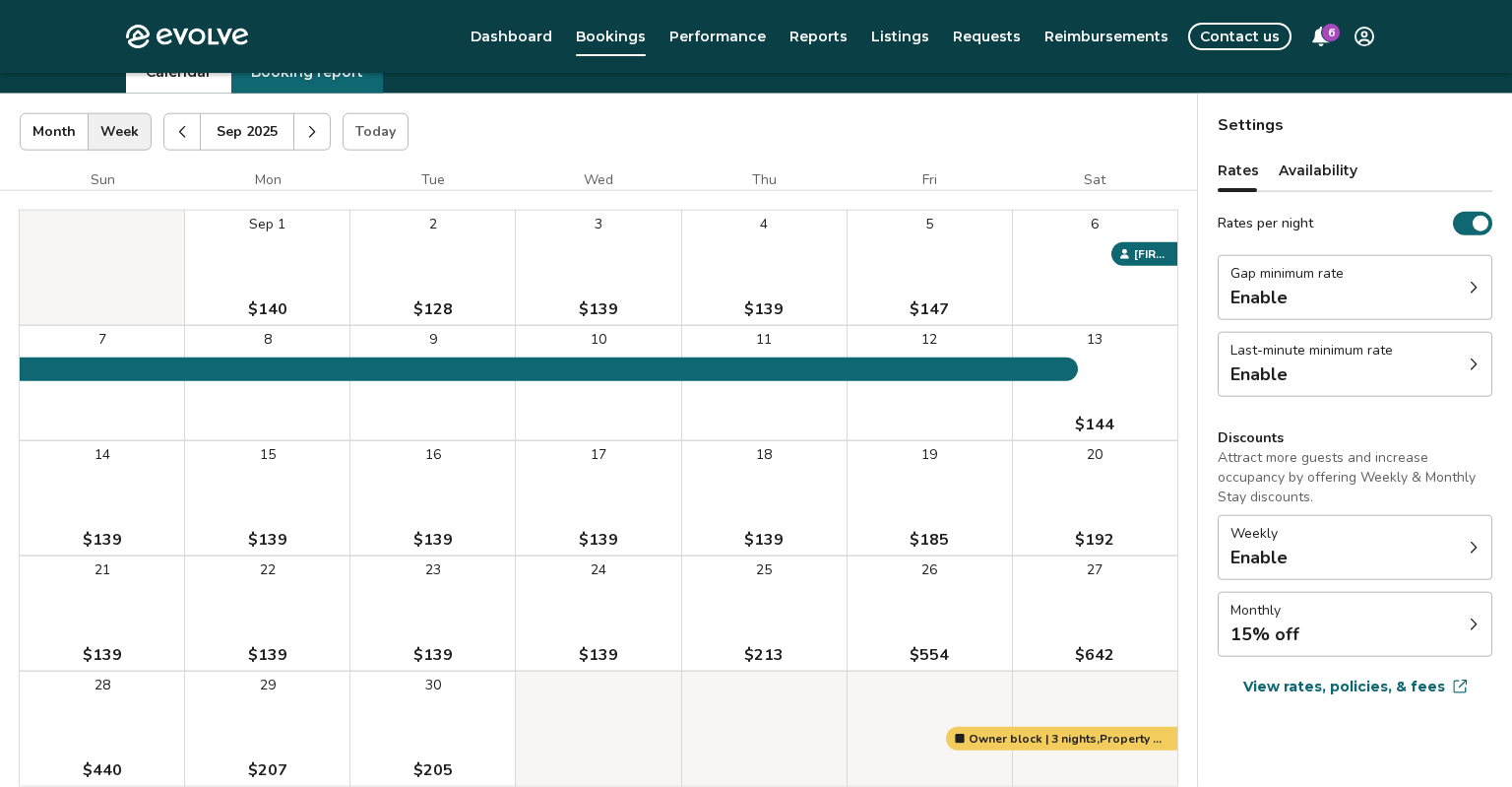 scroll, scrollTop: 0, scrollLeft: 0, axis: both 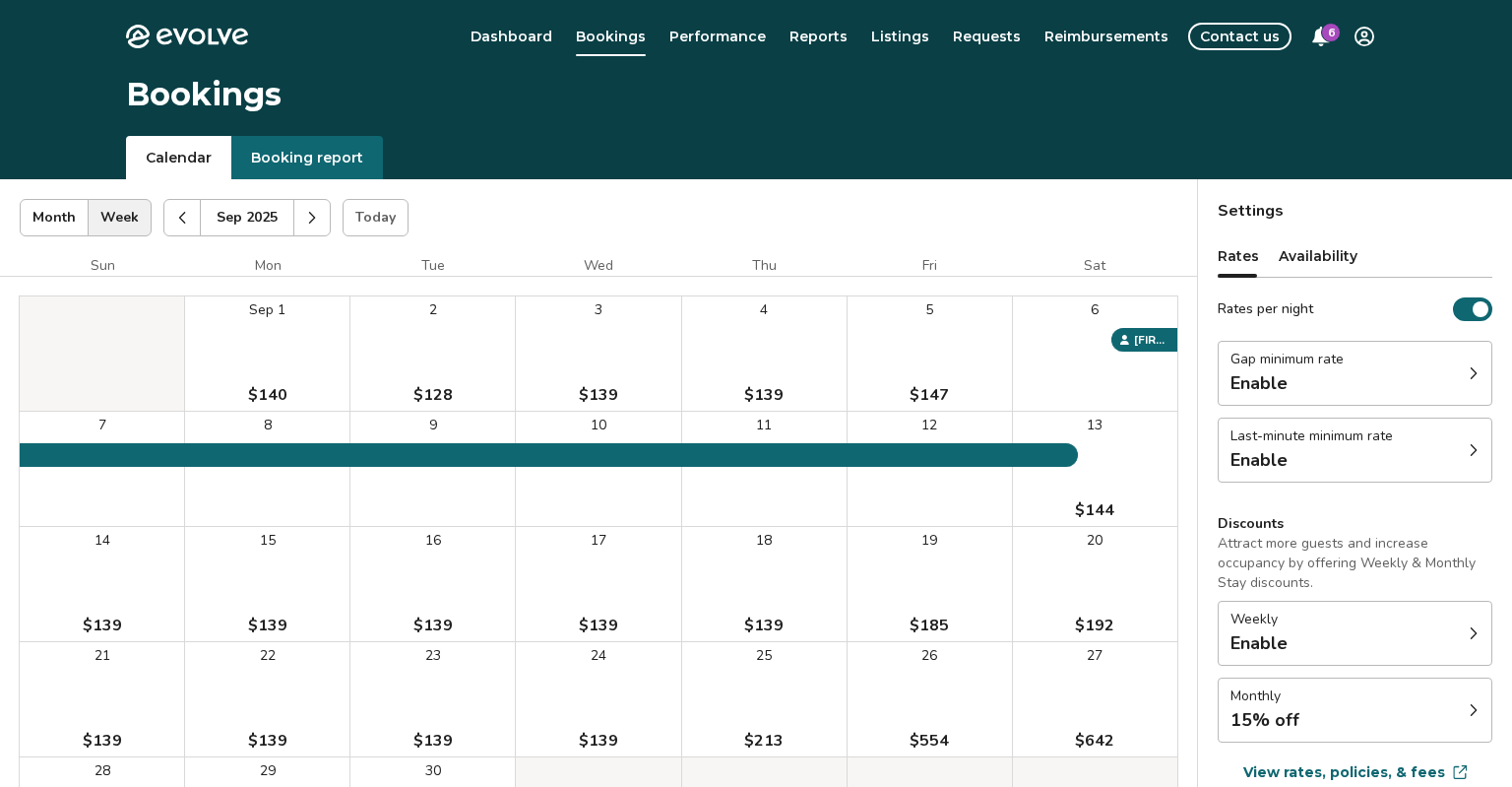 click at bounding box center [182, 218] 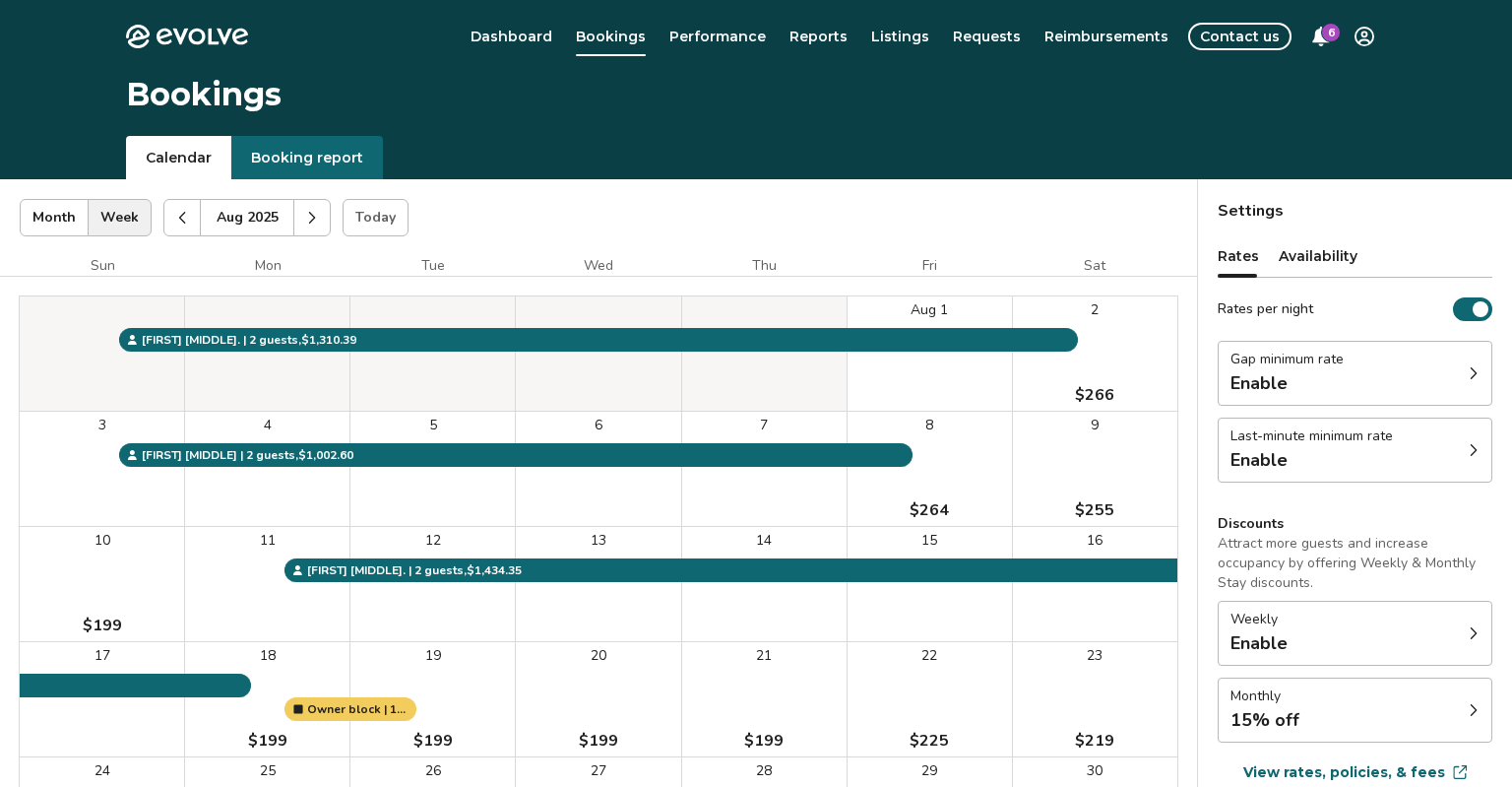 click at bounding box center (182, 218) 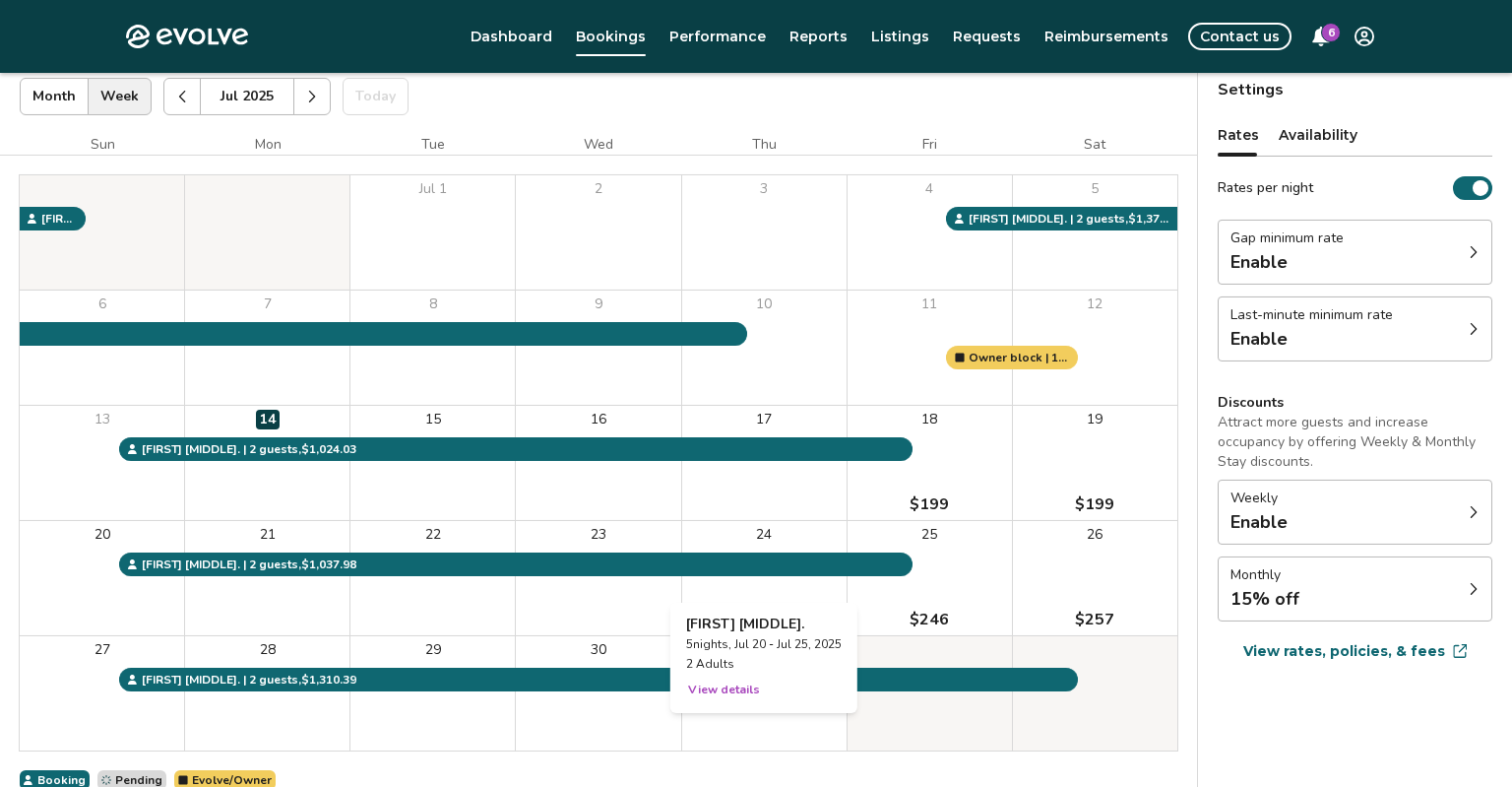 scroll, scrollTop: 24, scrollLeft: 0, axis: vertical 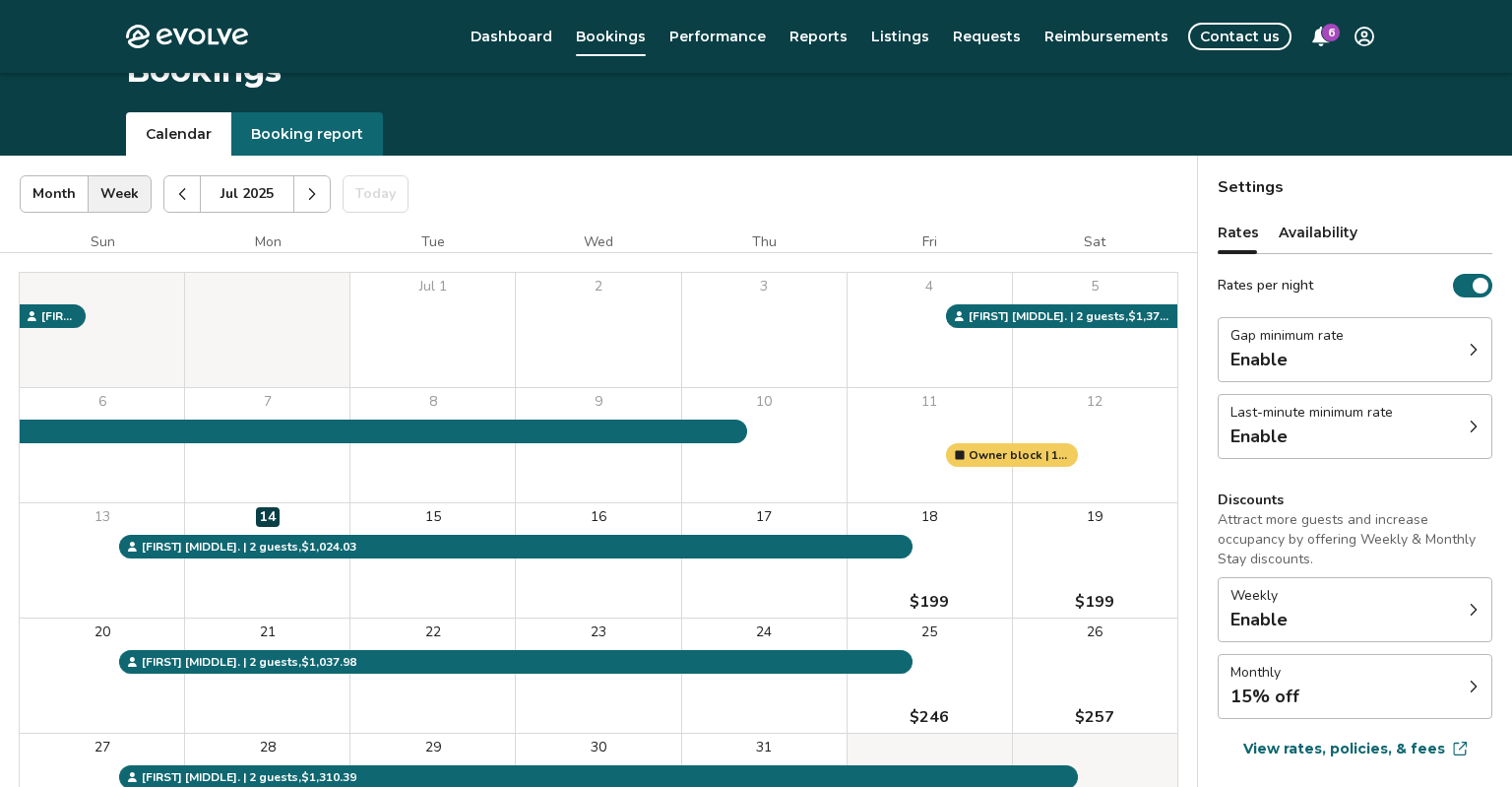 click 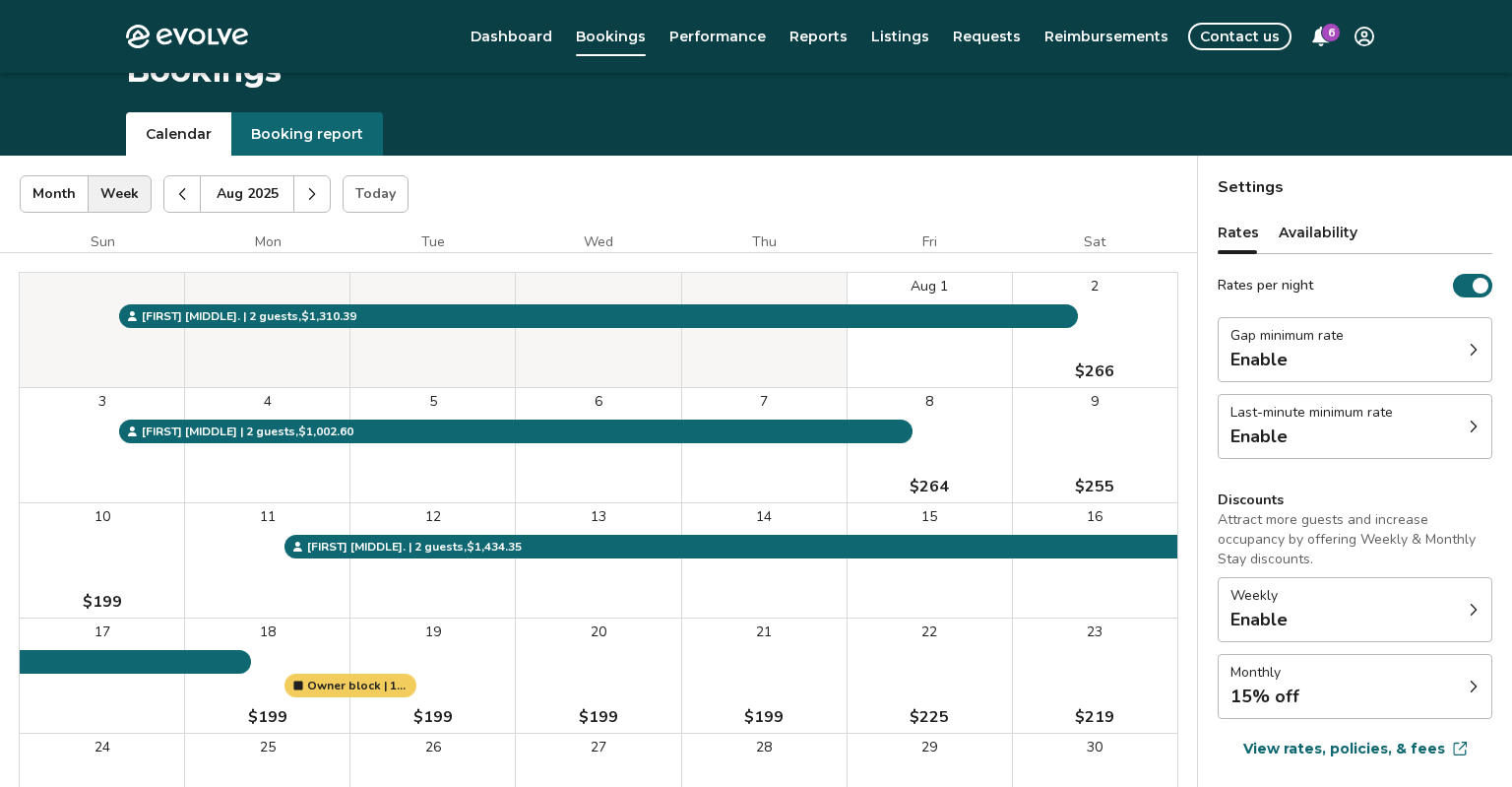 click at bounding box center [182, 194] 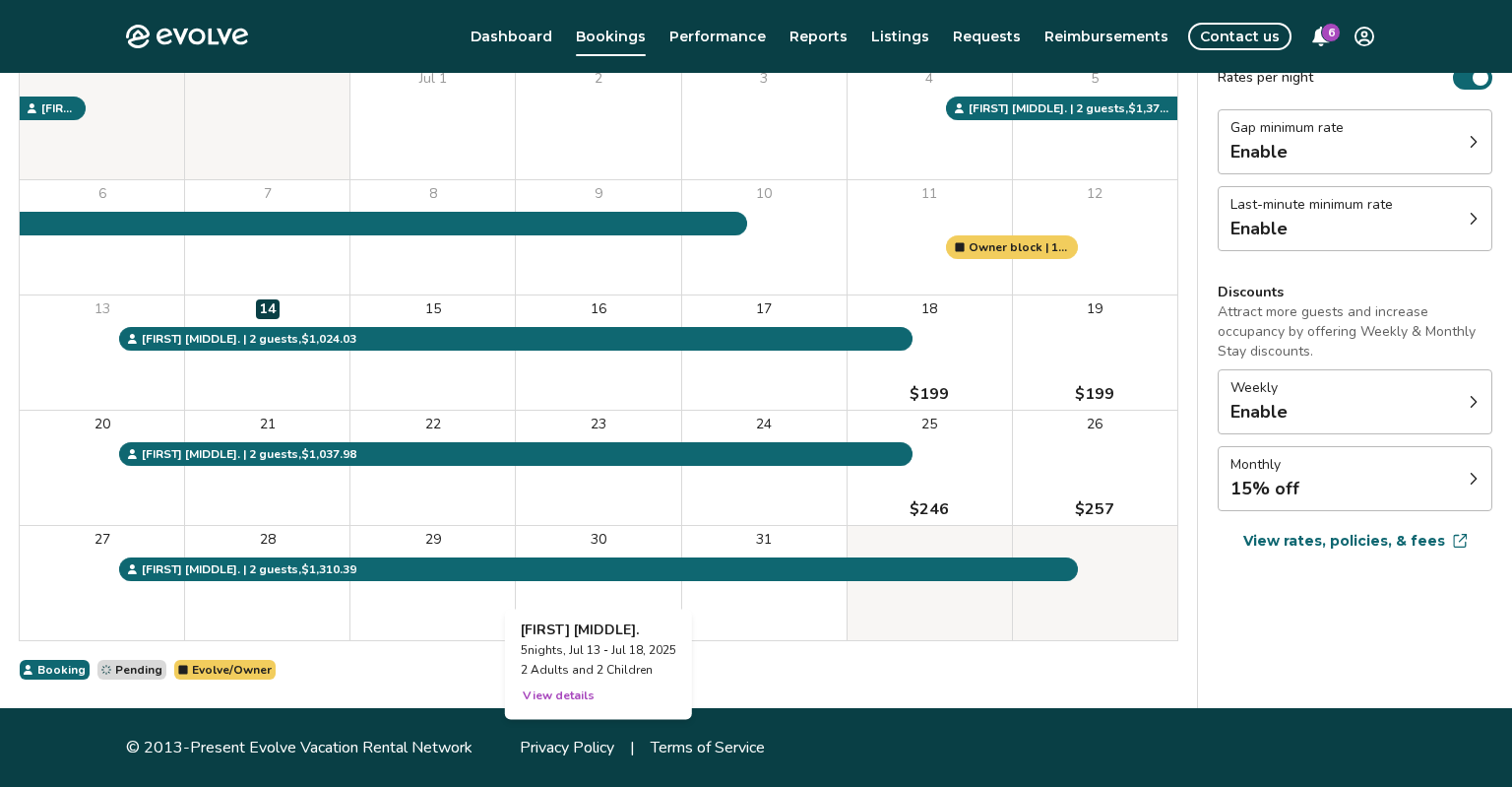 scroll, scrollTop: 0, scrollLeft: 0, axis: both 